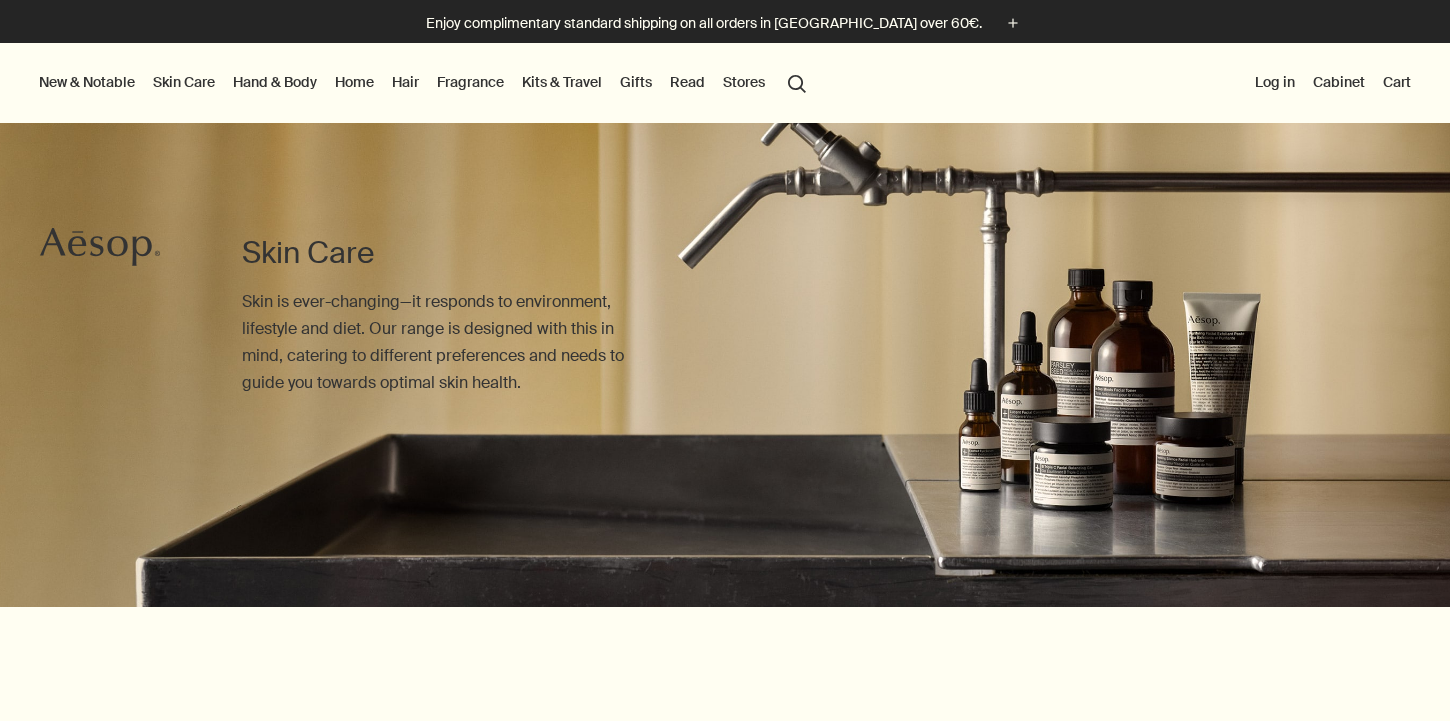 scroll, scrollTop: 0, scrollLeft: 0, axis: both 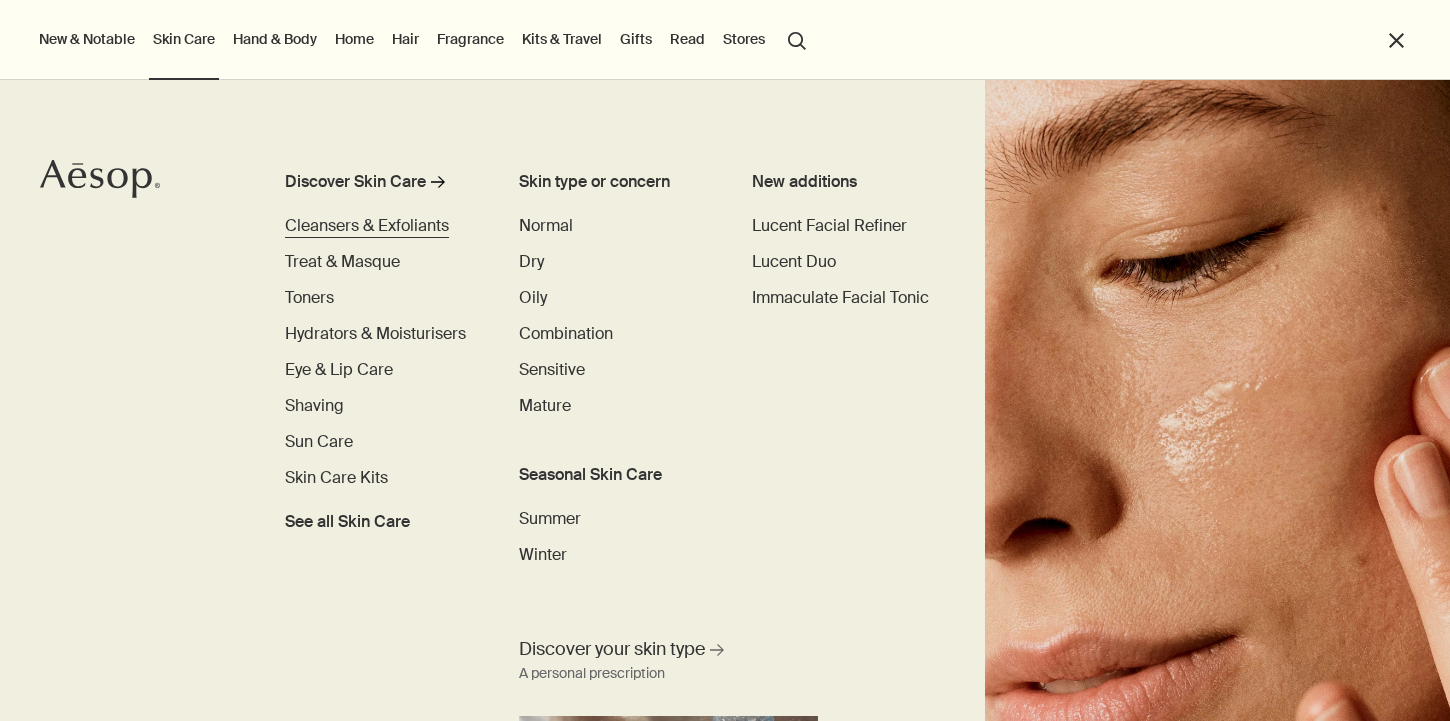 click on "Cleansers & Exfoliants" at bounding box center (367, 225) 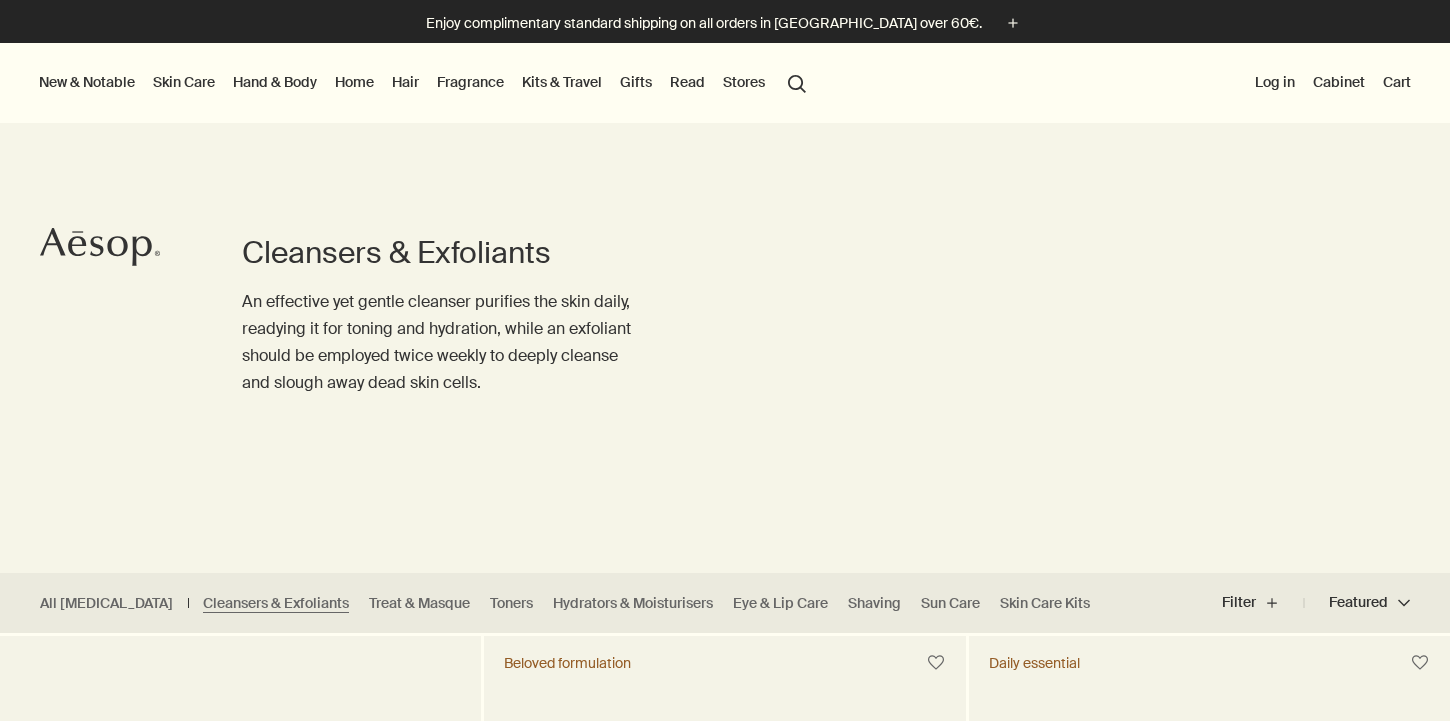 scroll, scrollTop: 445, scrollLeft: 0, axis: vertical 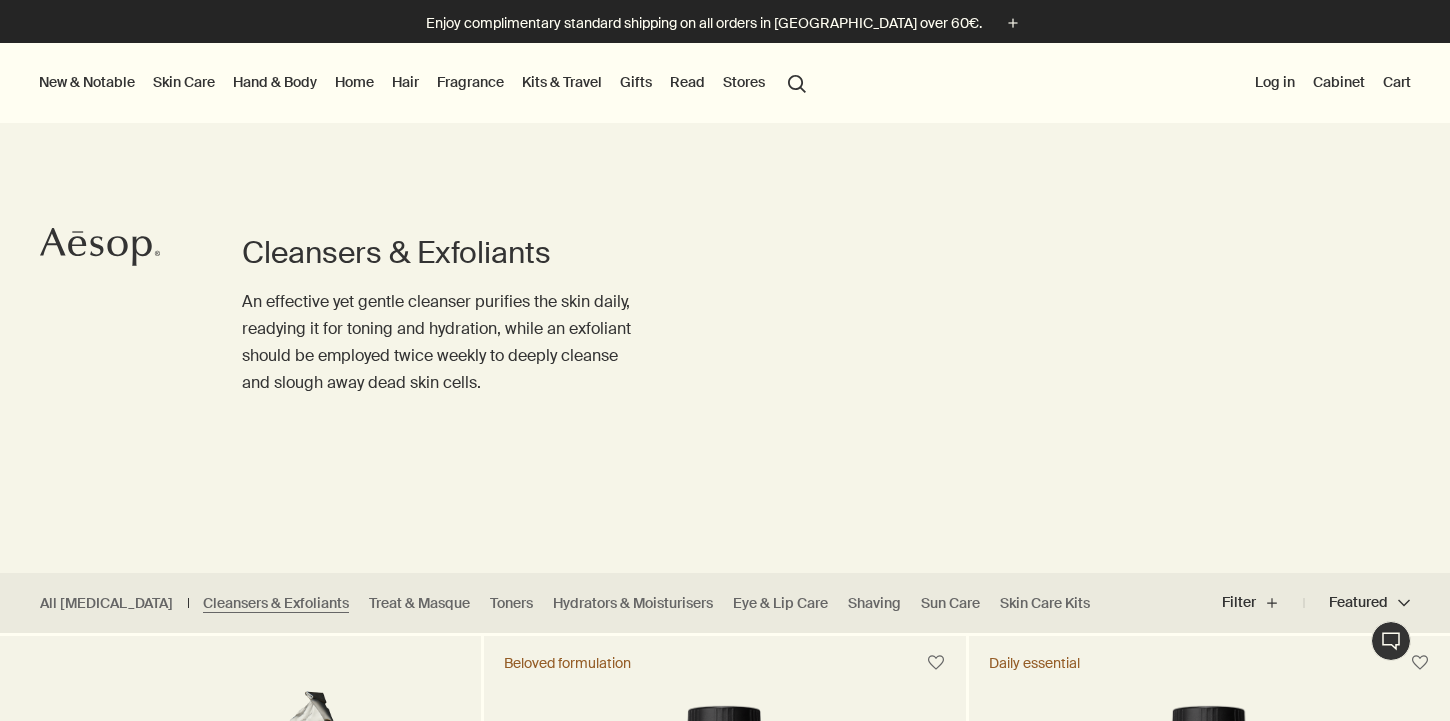 click on "New & Notable" at bounding box center [87, 82] 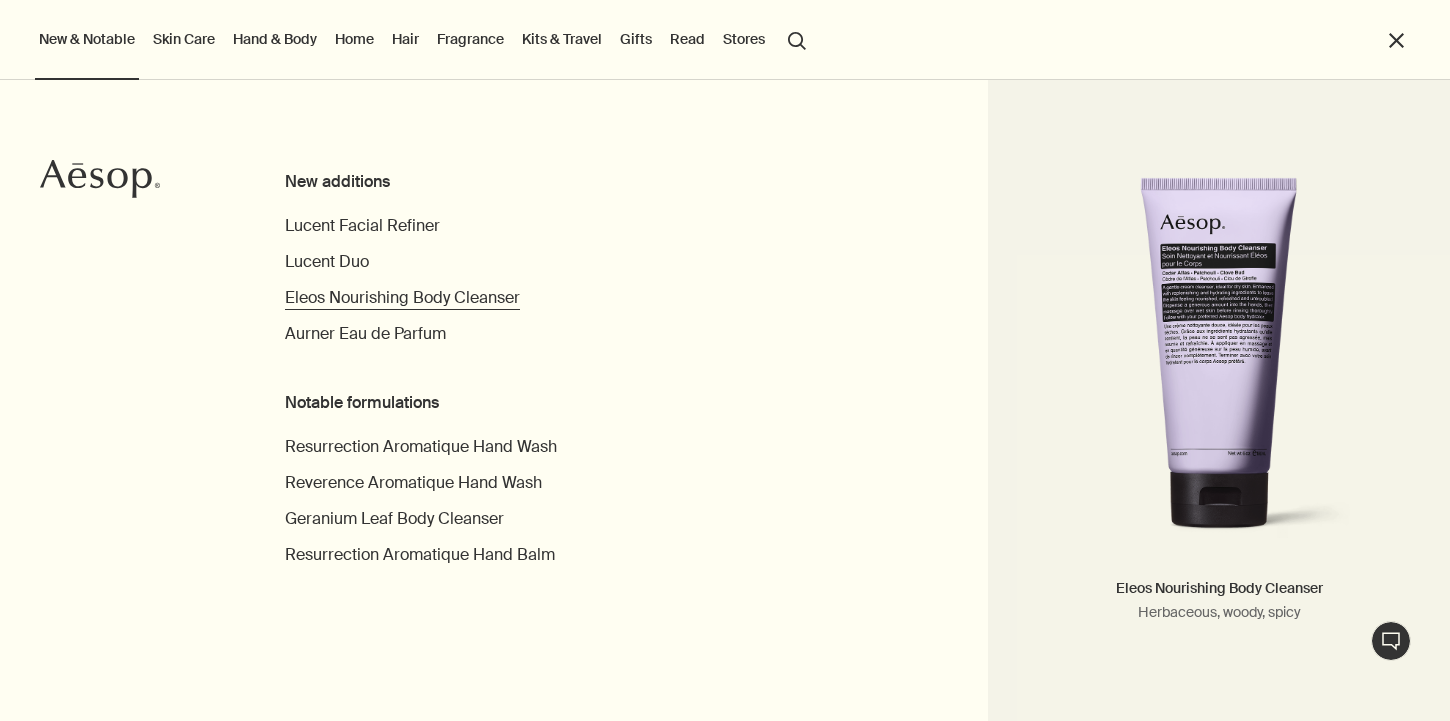 click on "Eleos Nourishing Body Cleanser" at bounding box center (402, 297) 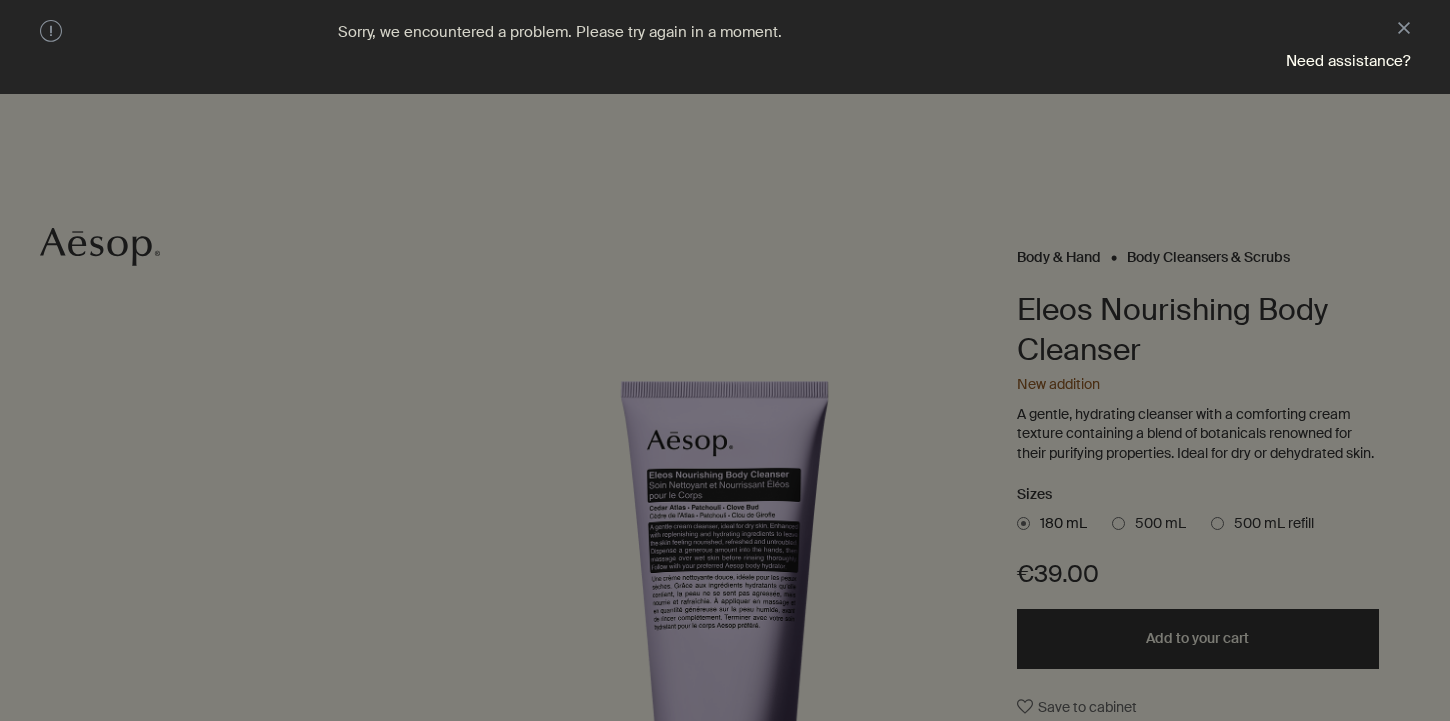 scroll, scrollTop: 0, scrollLeft: 0, axis: both 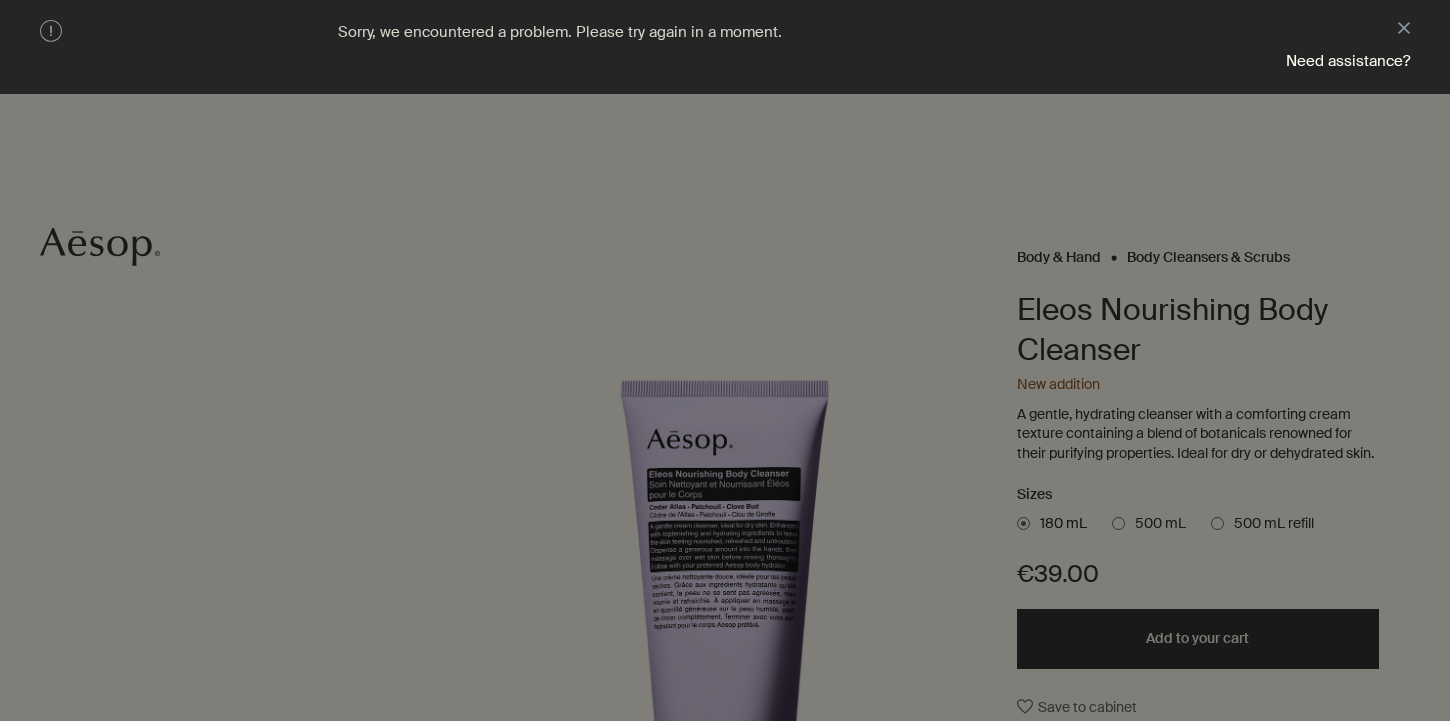 click at bounding box center [725, 360] 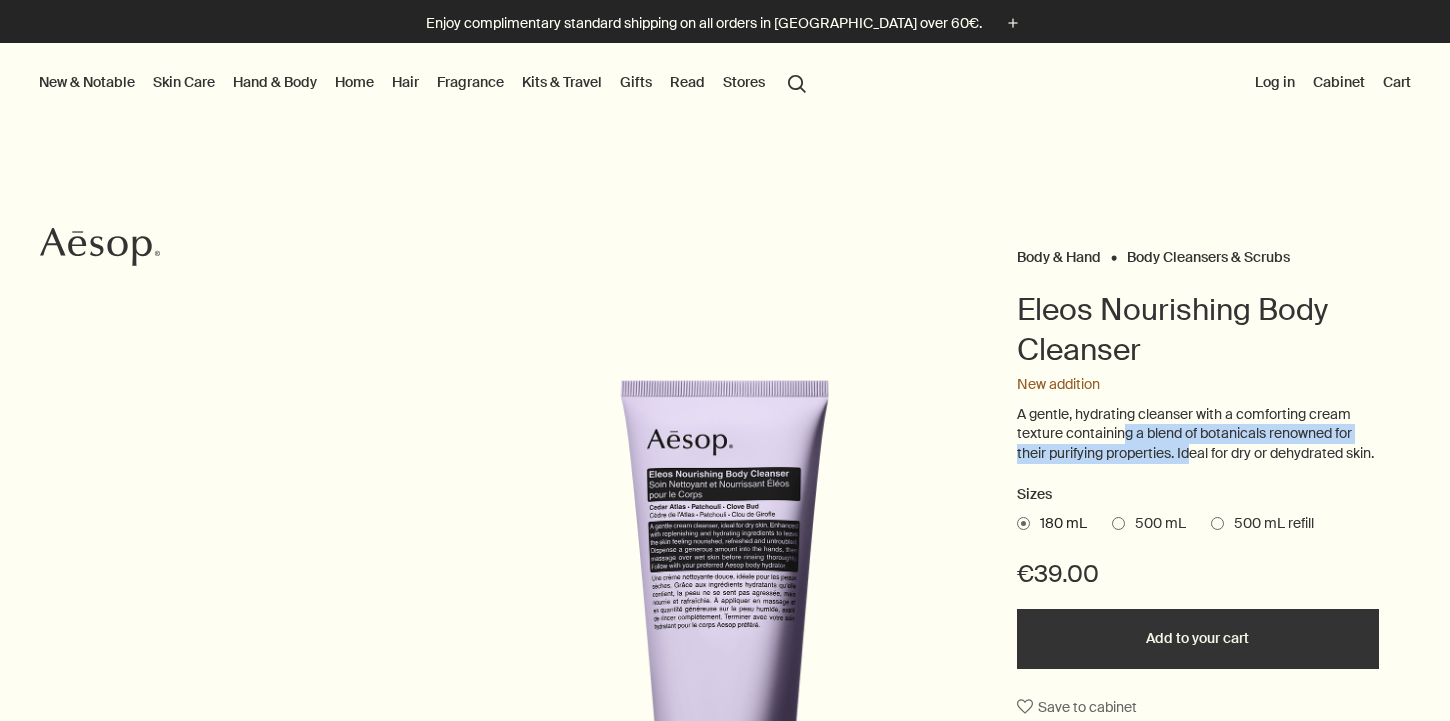 drag, startPoint x: 1121, startPoint y: 427, endPoint x: 1190, endPoint y: 461, distance: 76.922035 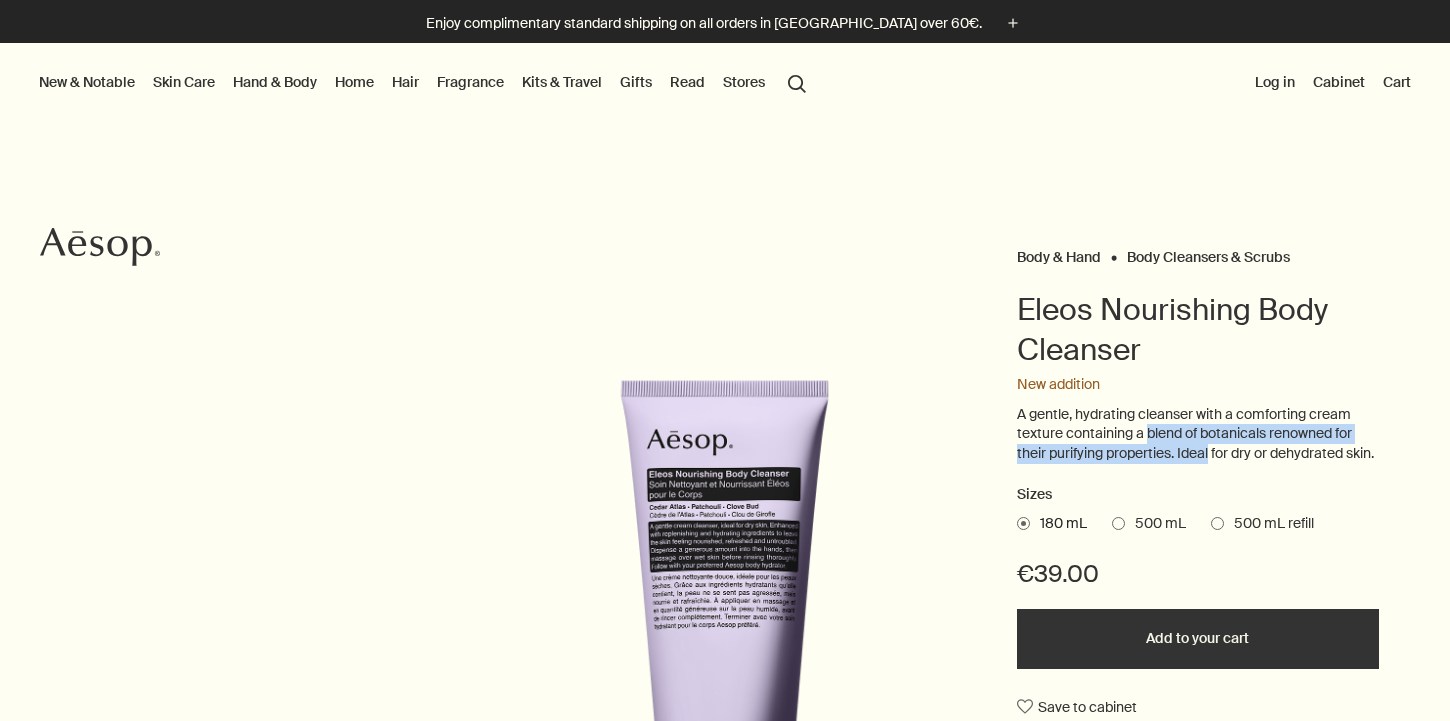 drag, startPoint x: 1189, startPoint y: 460, endPoint x: 1165, endPoint y: 434, distance: 35.383614 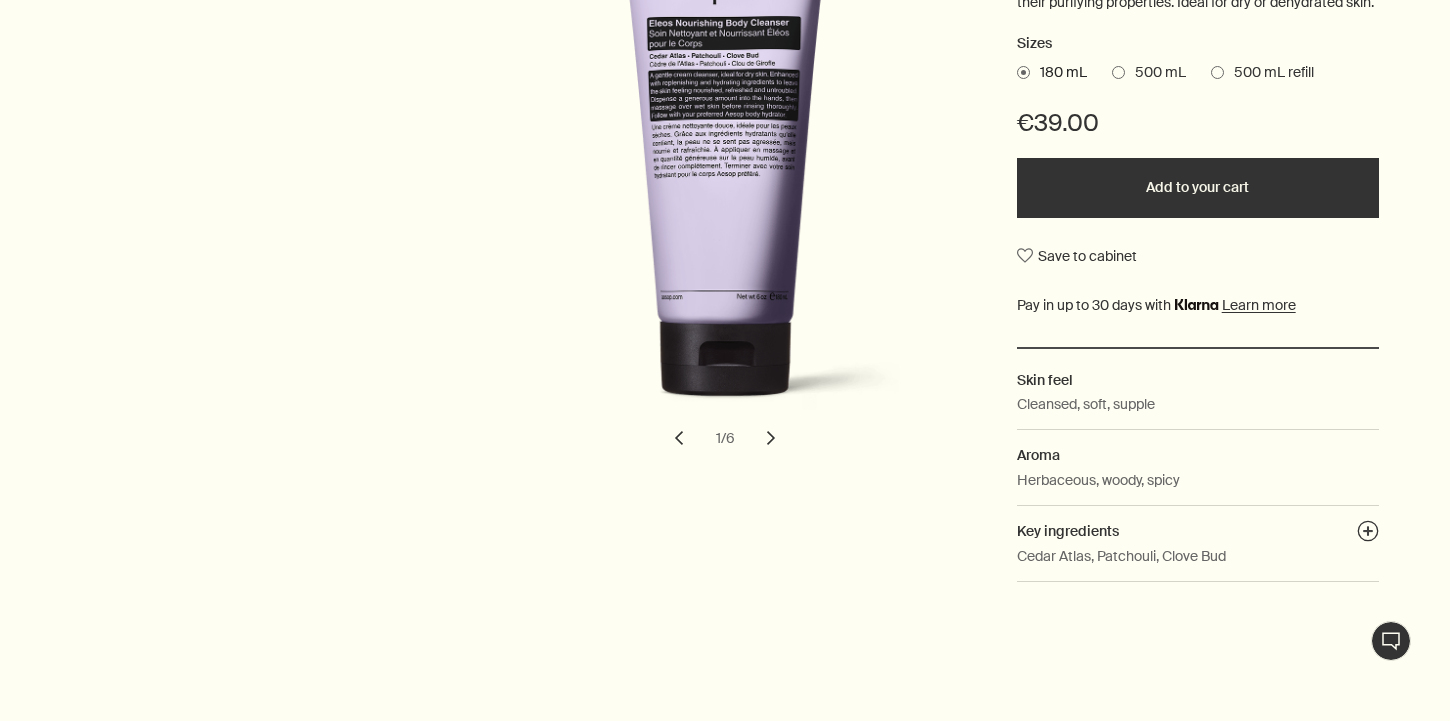 scroll, scrollTop: 452, scrollLeft: 0, axis: vertical 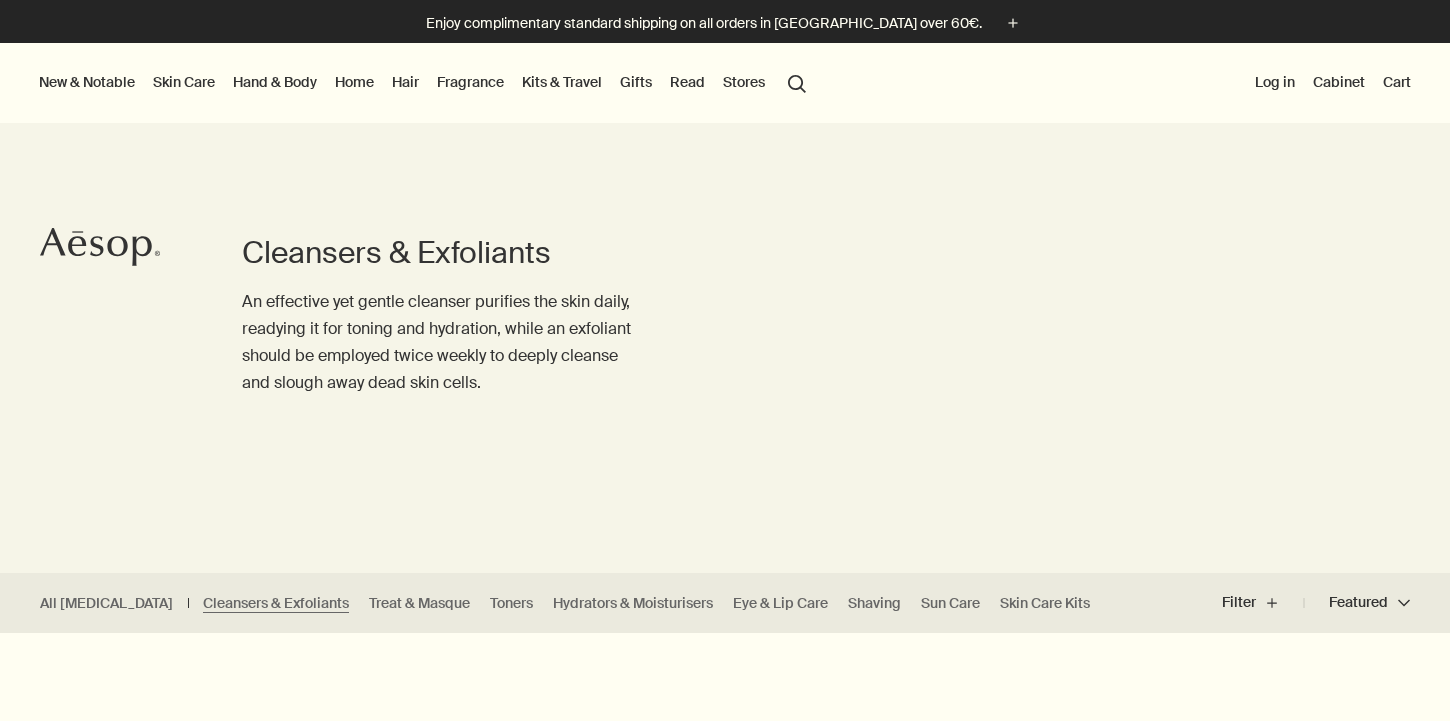 click on "Hand & Body" at bounding box center [275, 82] 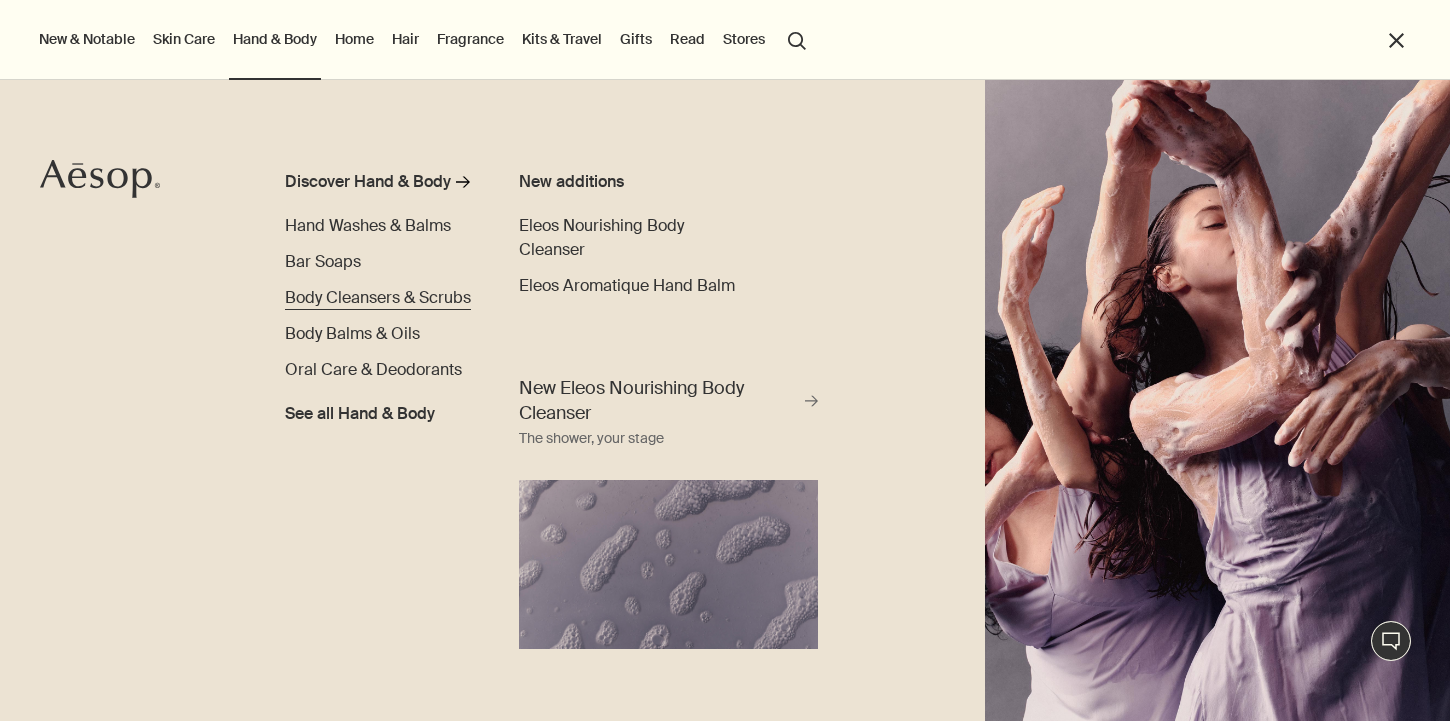 click on "Body Cleansers & Scrubs" at bounding box center [378, 297] 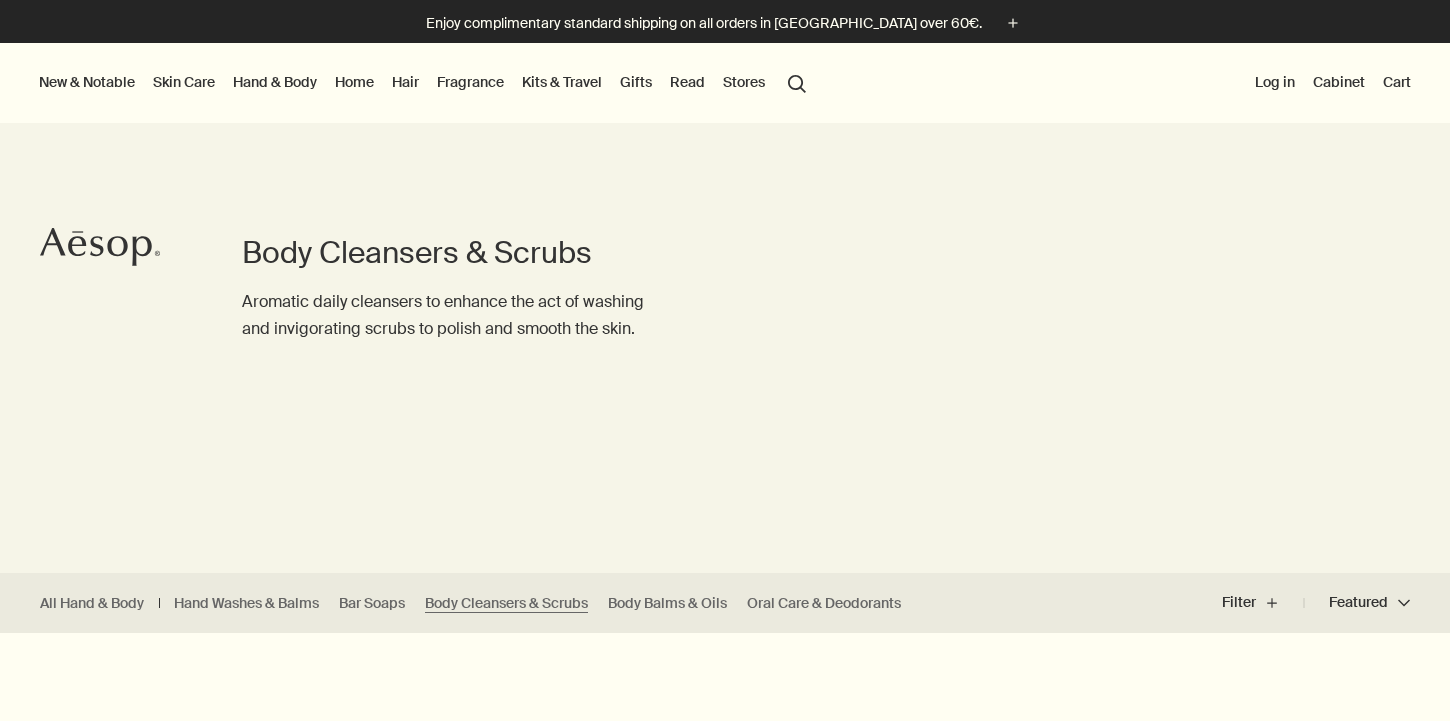 scroll, scrollTop: 0, scrollLeft: 0, axis: both 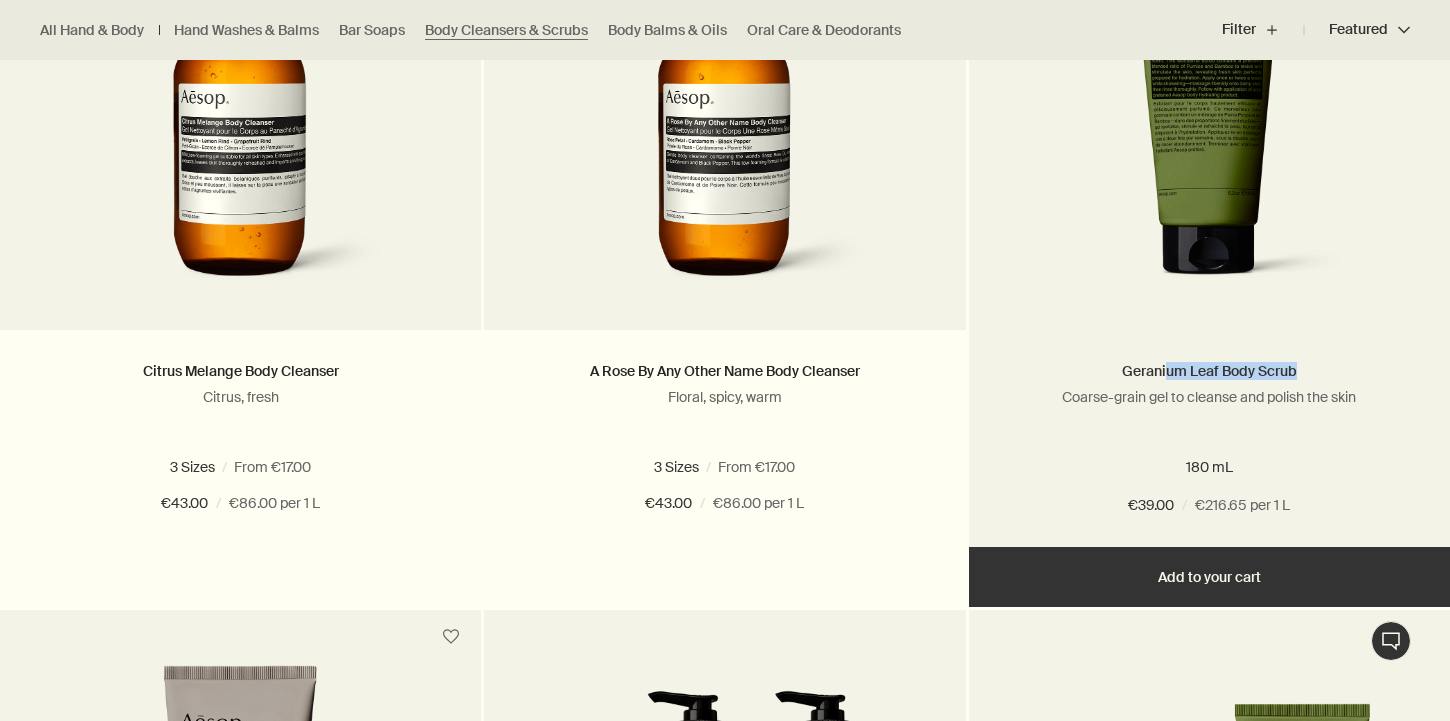 drag, startPoint x: 1217, startPoint y: 384, endPoint x: 1166, endPoint y: 370, distance: 52.886673 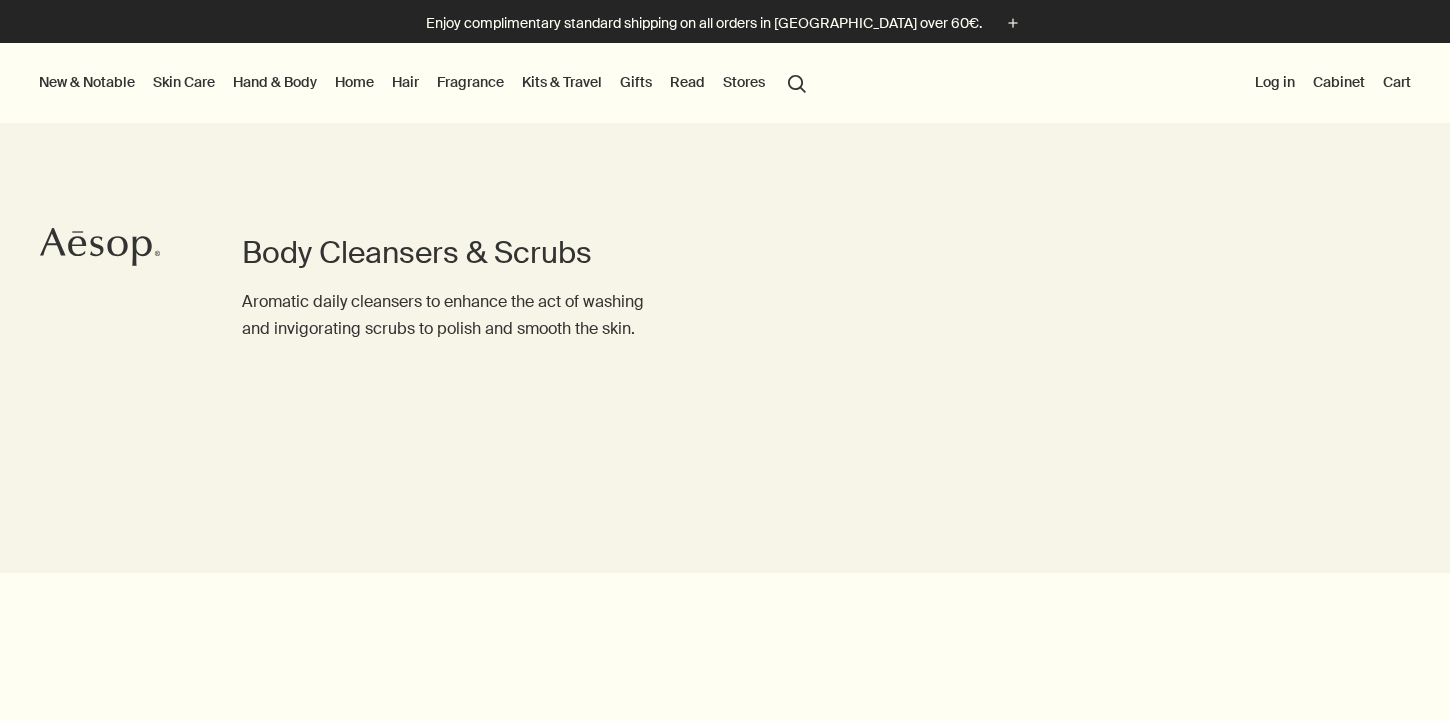 scroll, scrollTop: 0, scrollLeft: 0, axis: both 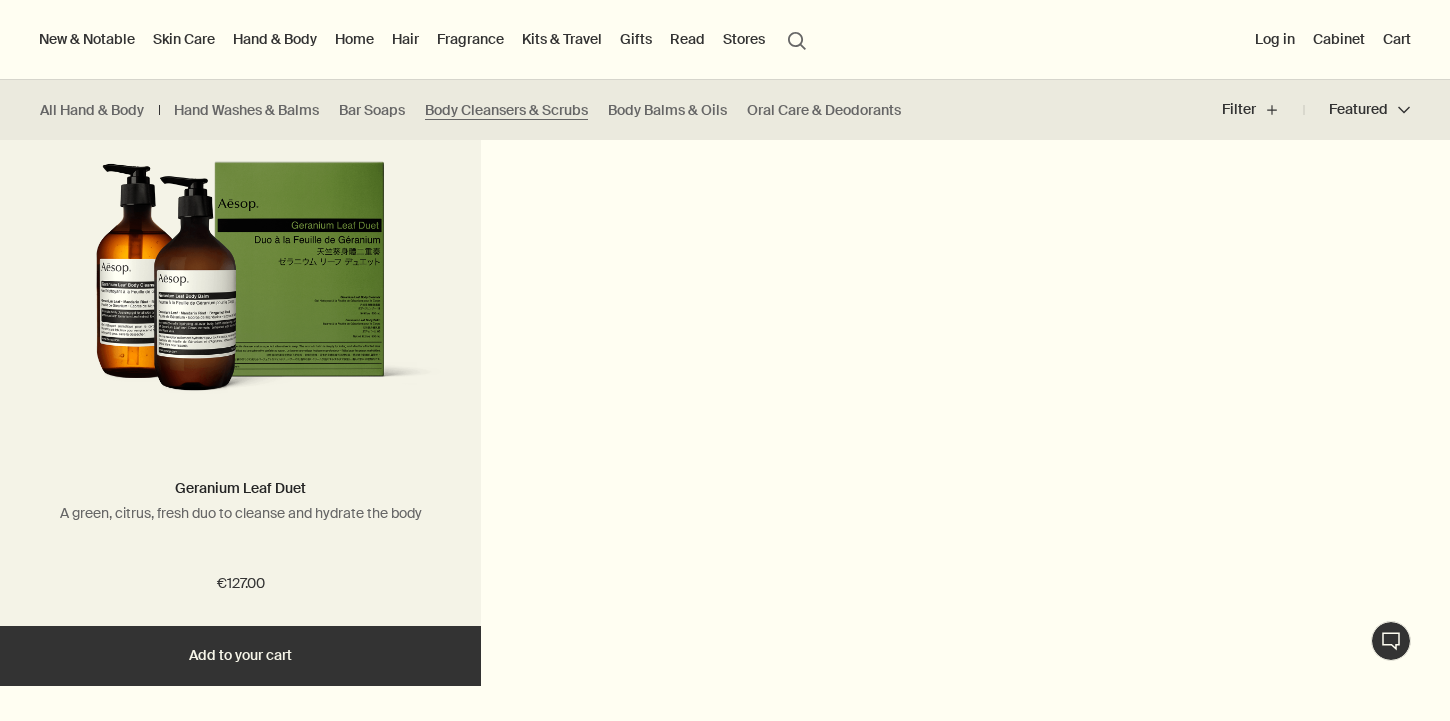 click at bounding box center [240, 232] 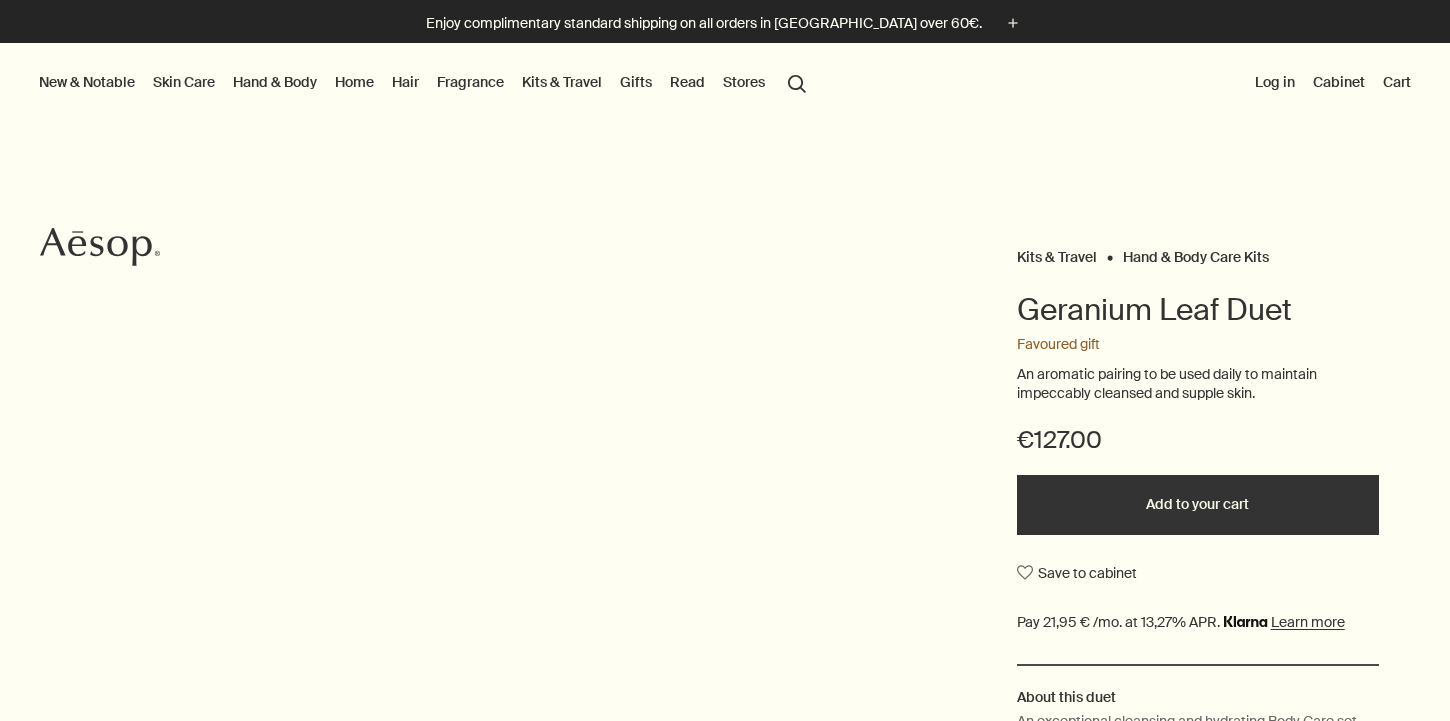 scroll, scrollTop: 0, scrollLeft: 0, axis: both 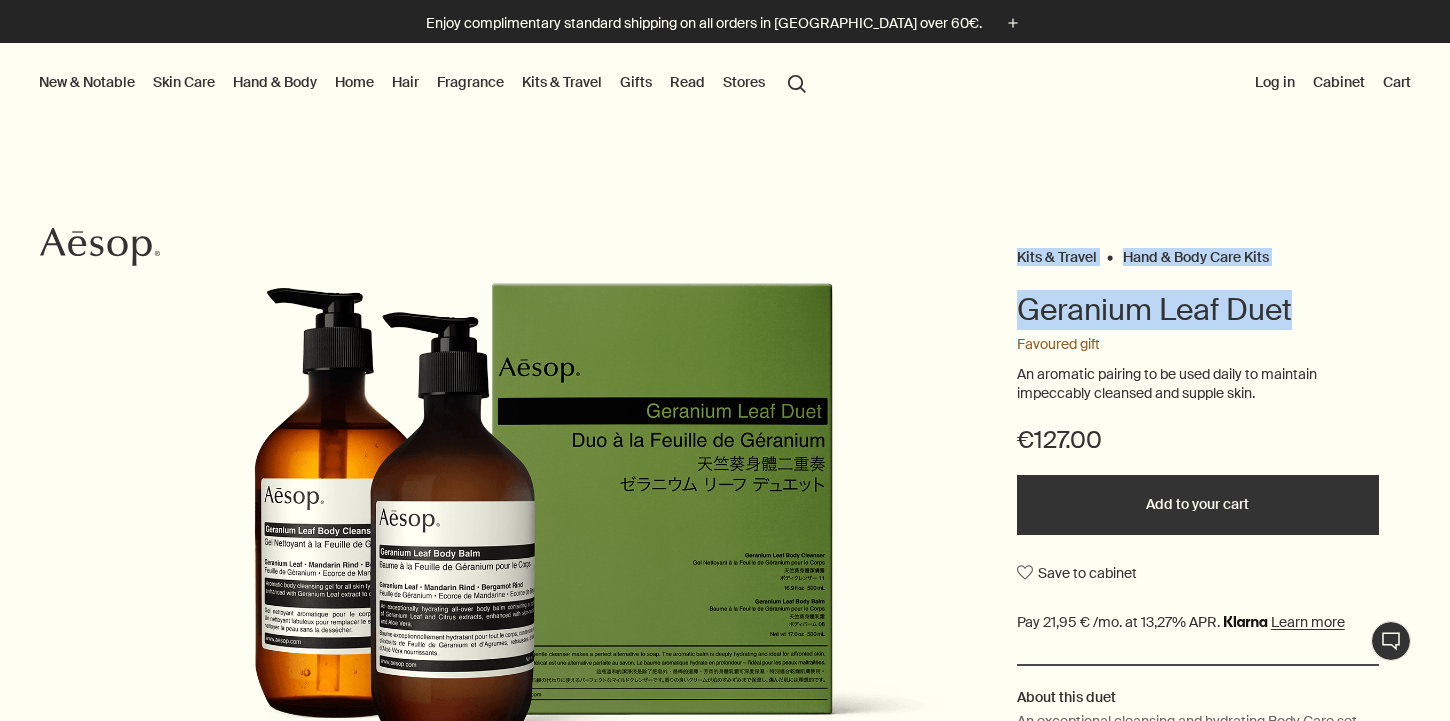 drag, startPoint x: 983, startPoint y: 265, endPoint x: 1030, endPoint y: 358, distance: 104.20173 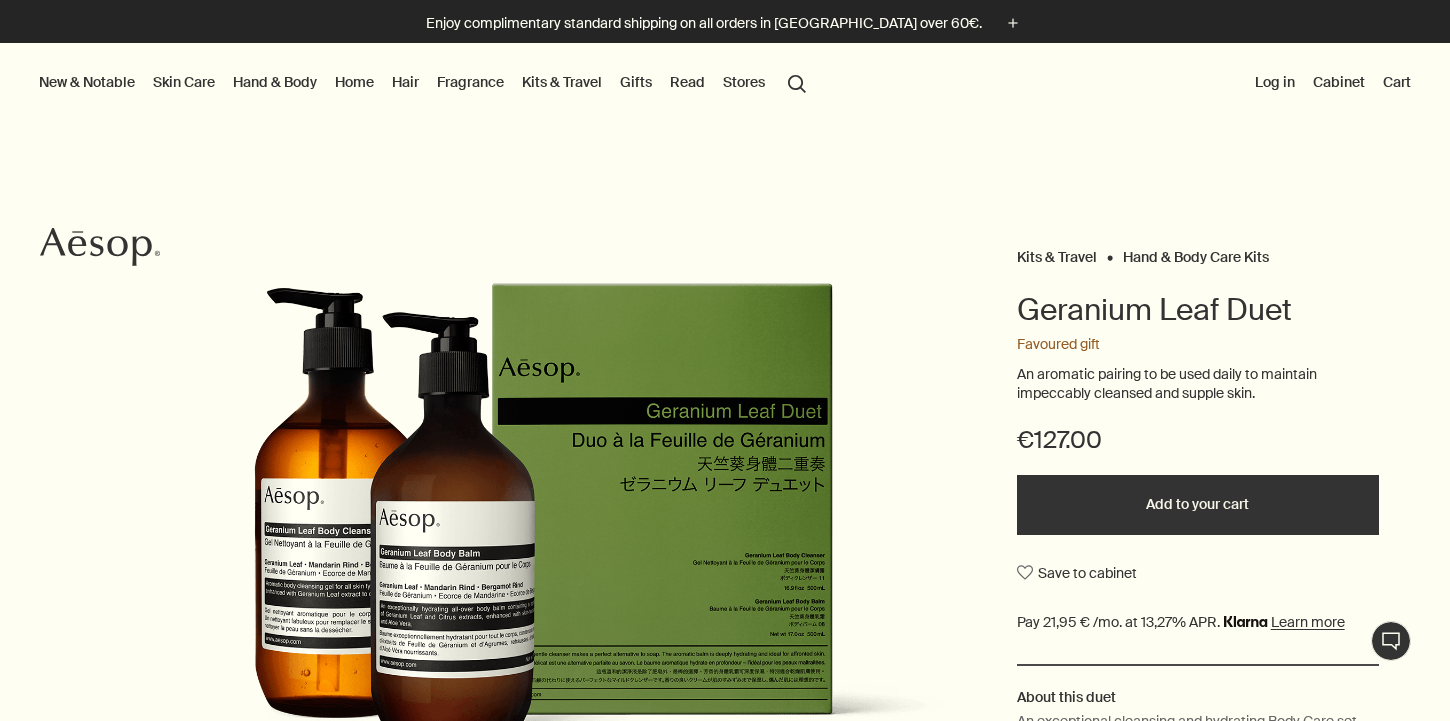 click on "An aromatic pairing to be used daily to maintain impeccably cleansed and supple skin." at bounding box center [1198, 384] 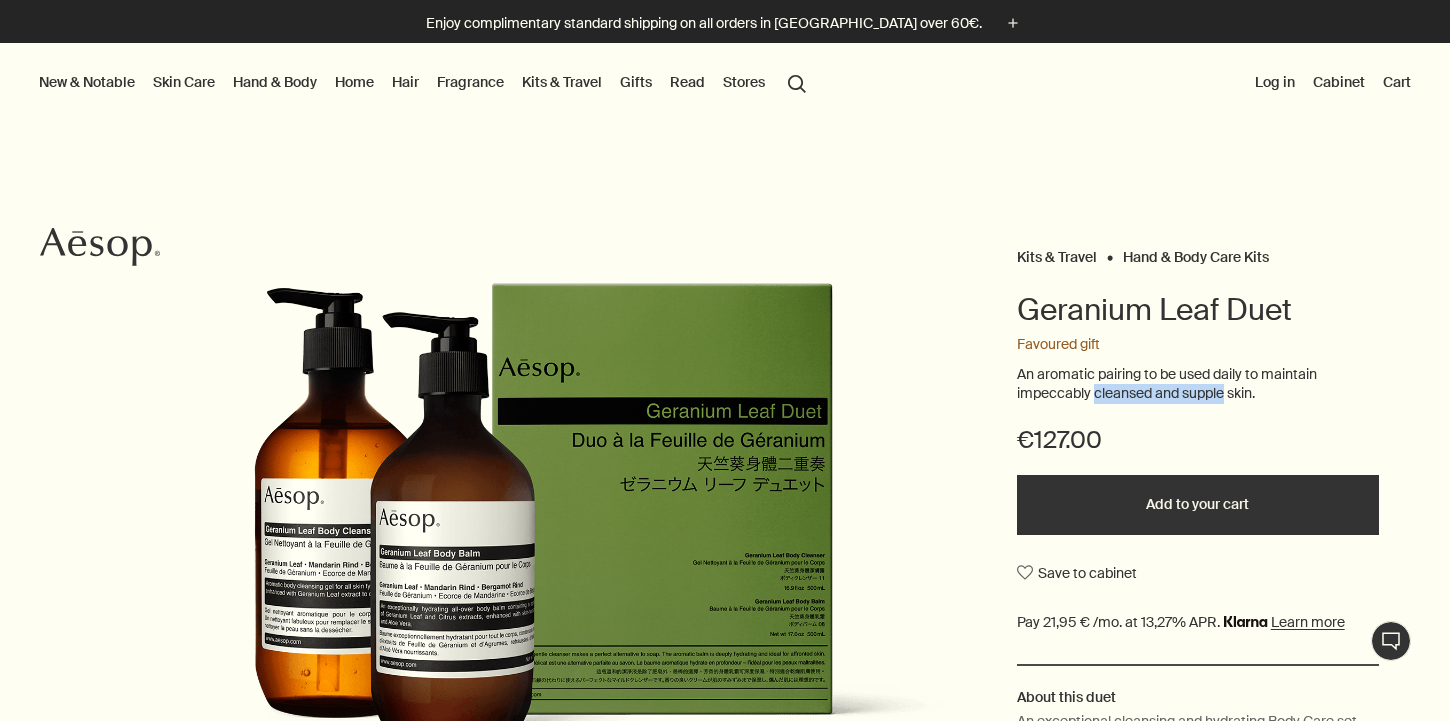 drag, startPoint x: 1098, startPoint y: 392, endPoint x: 1217, endPoint y: 392, distance: 119 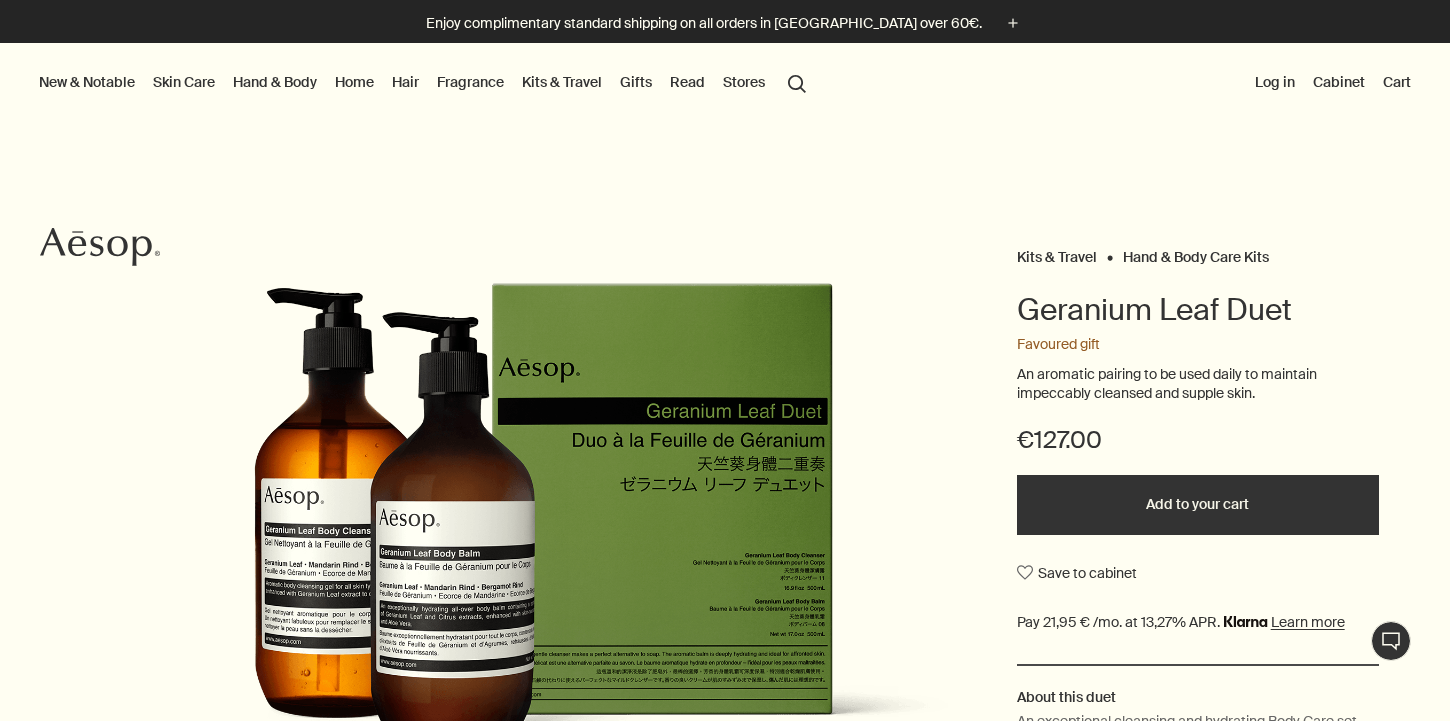 click on "Geranium Leaf Duet" at bounding box center (1198, 317) 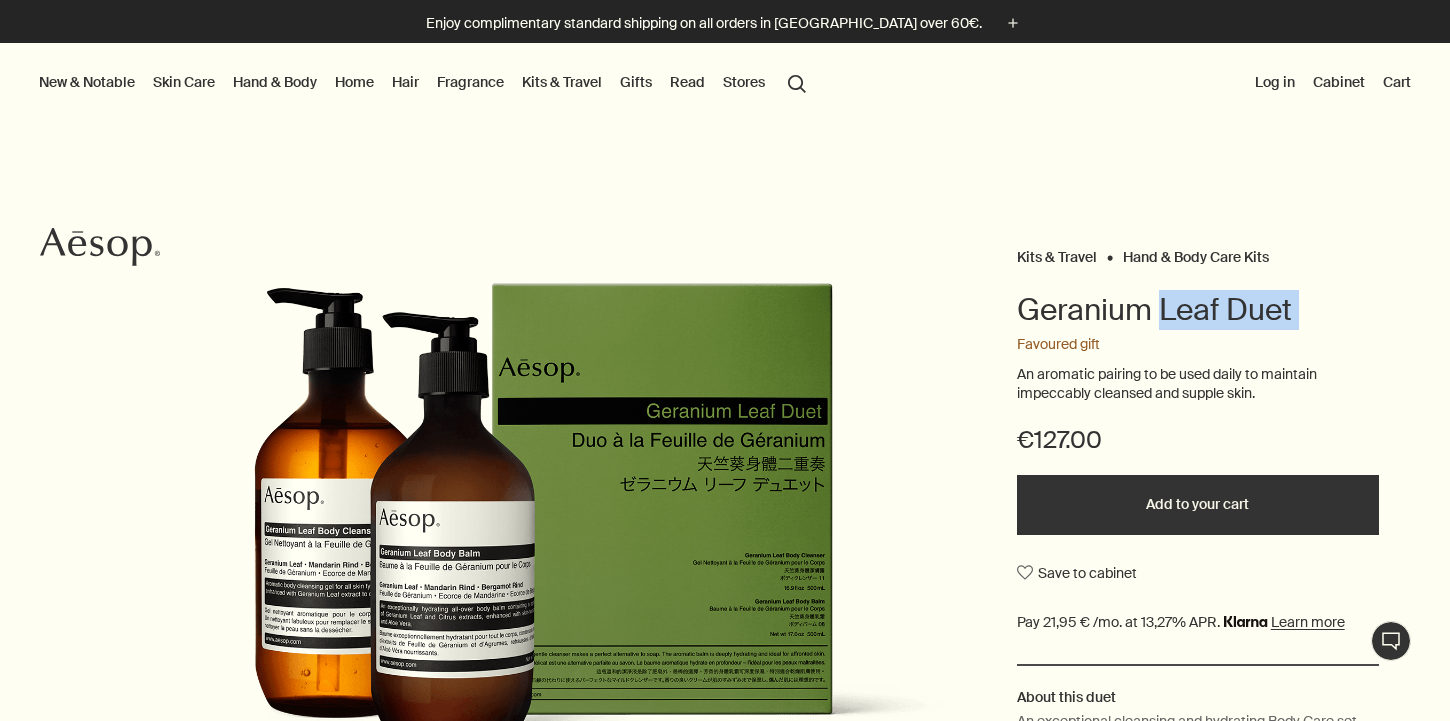 drag, startPoint x: 1164, startPoint y: 344, endPoint x: 1158, endPoint y: 307, distance: 37.48333 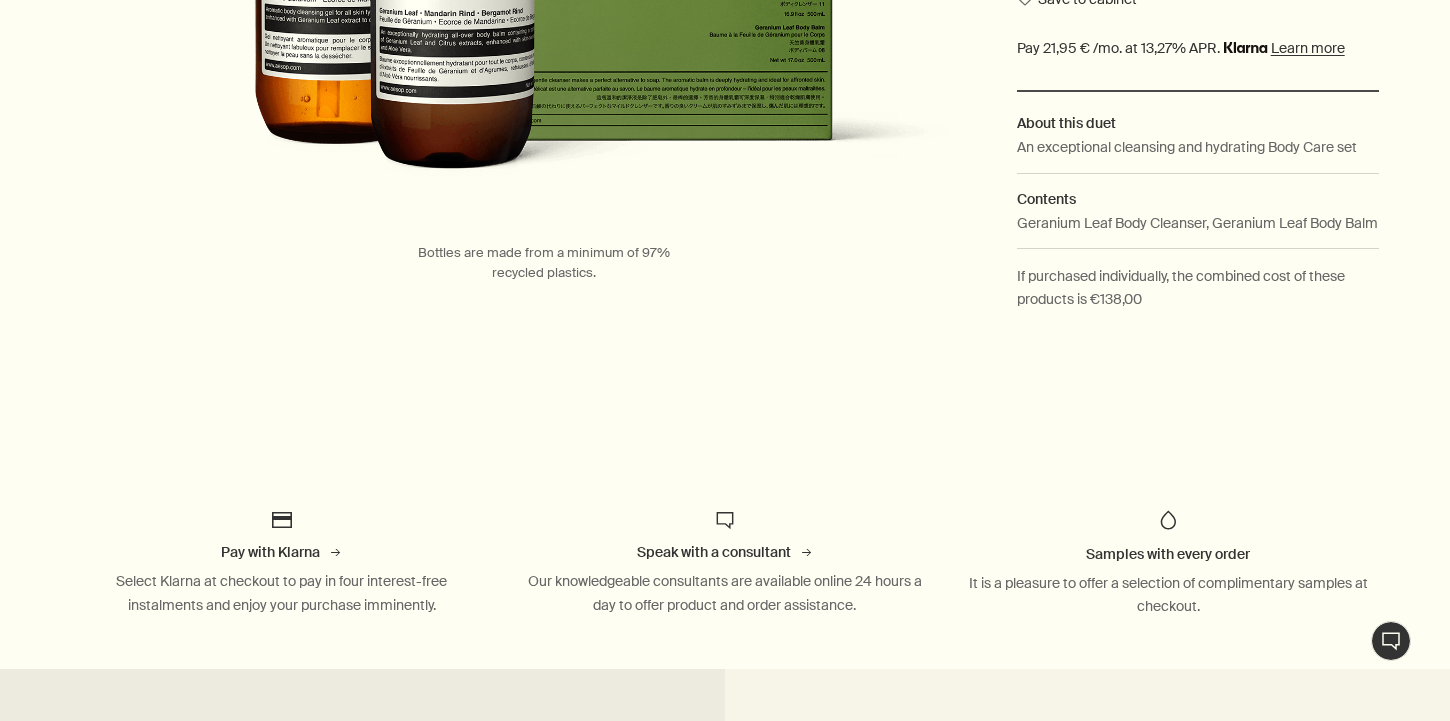 scroll, scrollTop: 0, scrollLeft: 0, axis: both 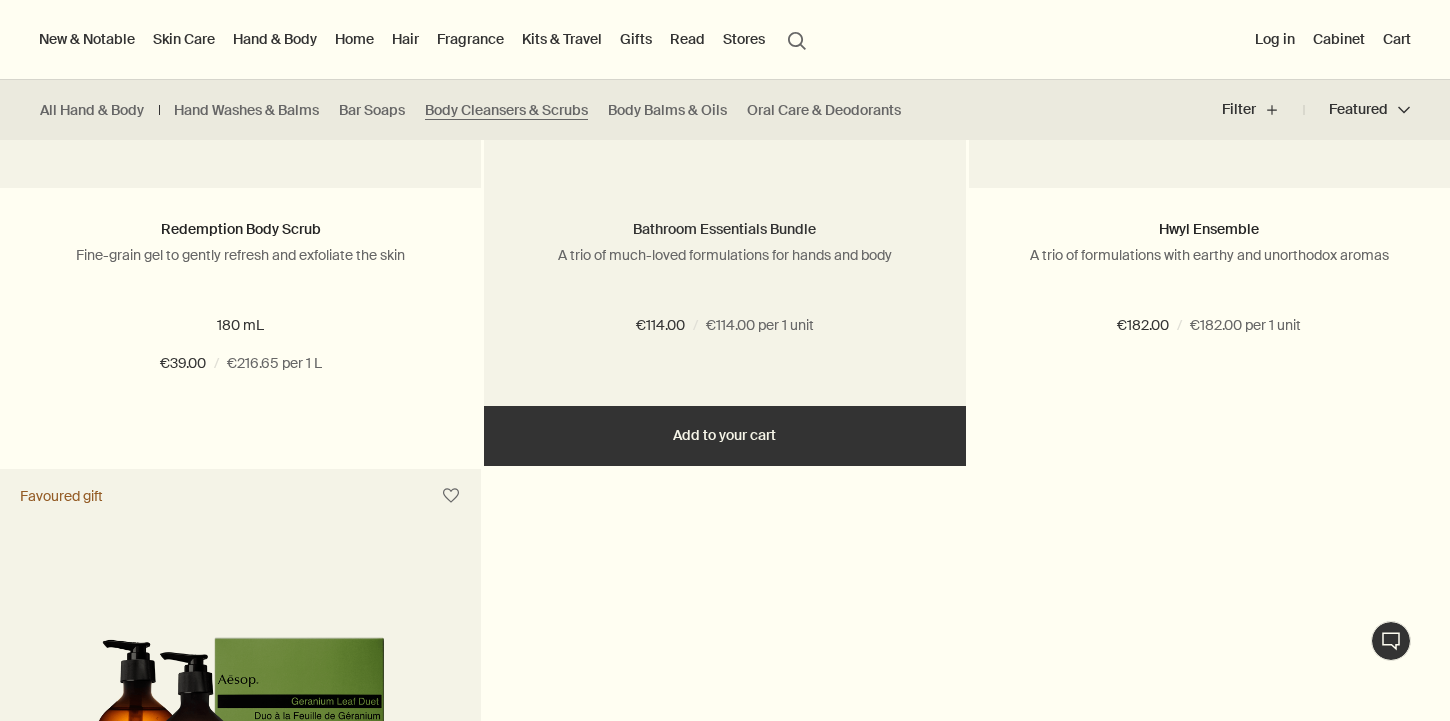 click on "Bathroom Essentials Bundle" at bounding box center (724, 229) 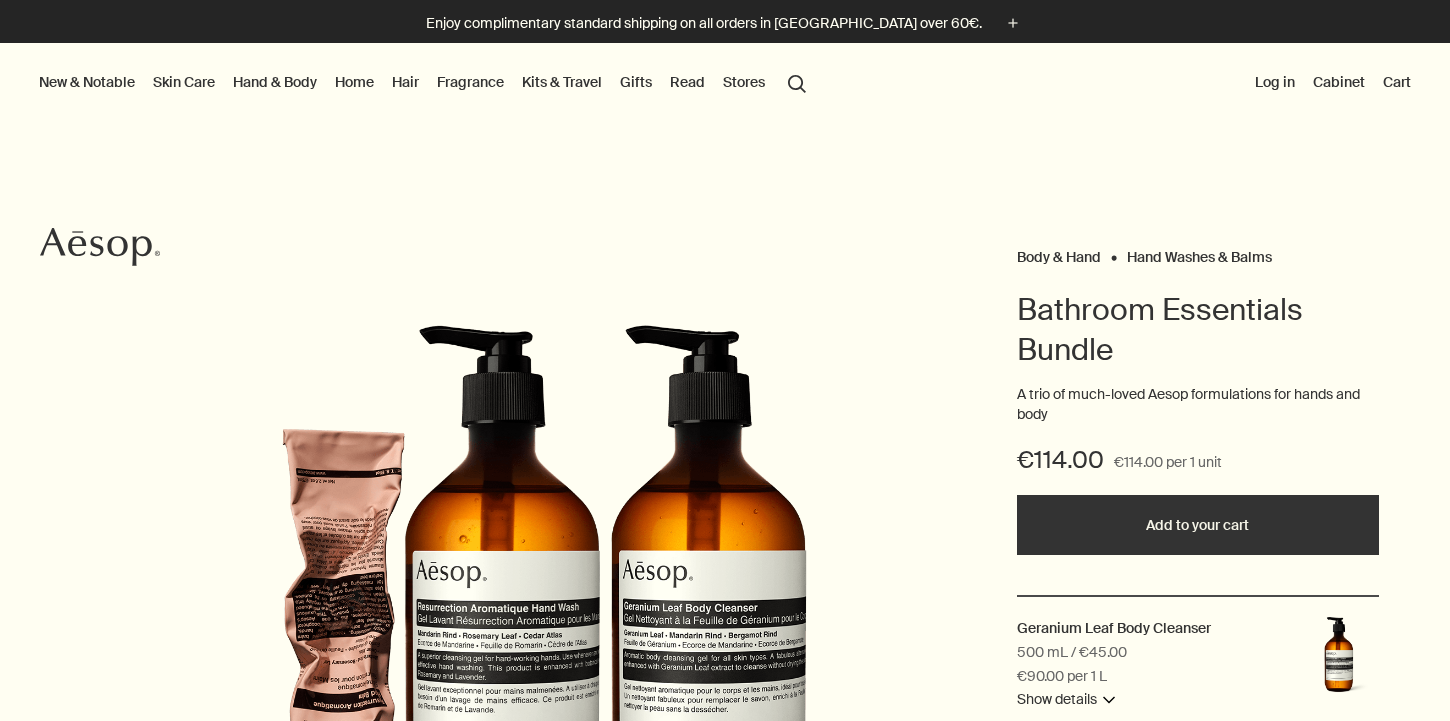 scroll, scrollTop: 0, scrollLeft: 0, axis: both 